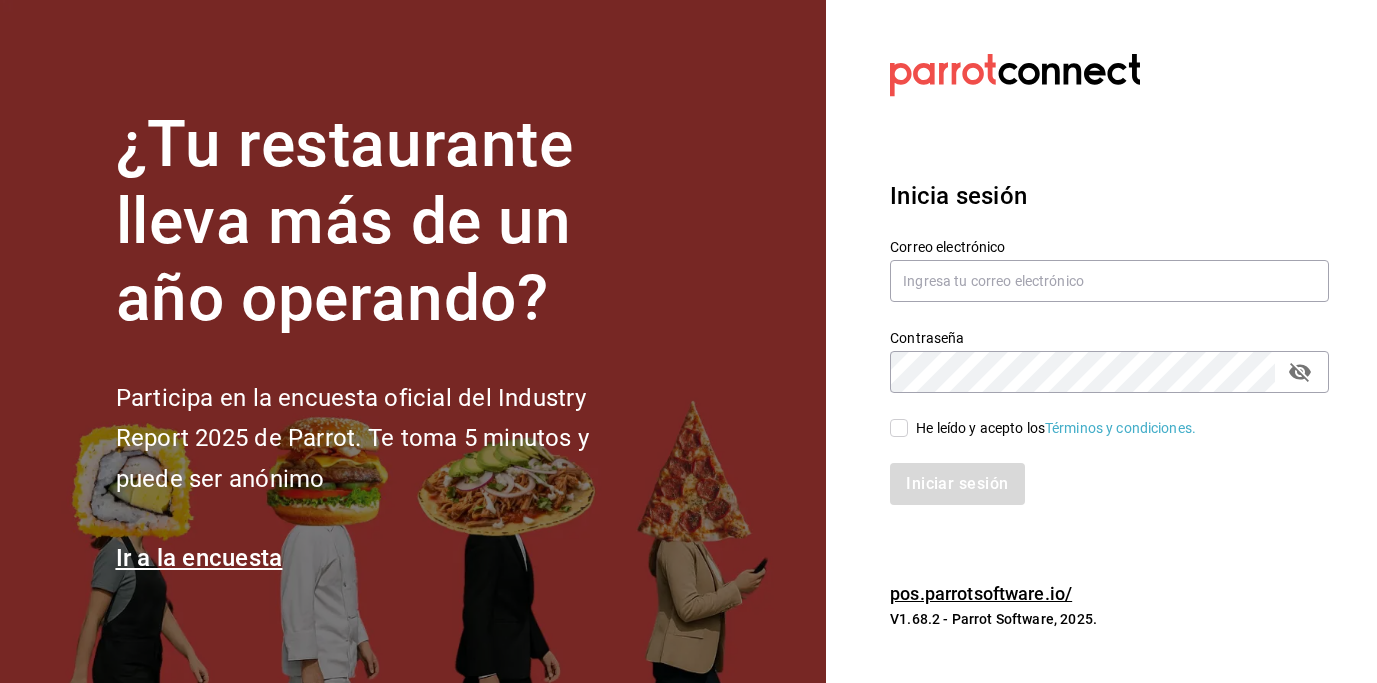 scroll, scrollTop: 0, scrollLeft: 0, axis: both 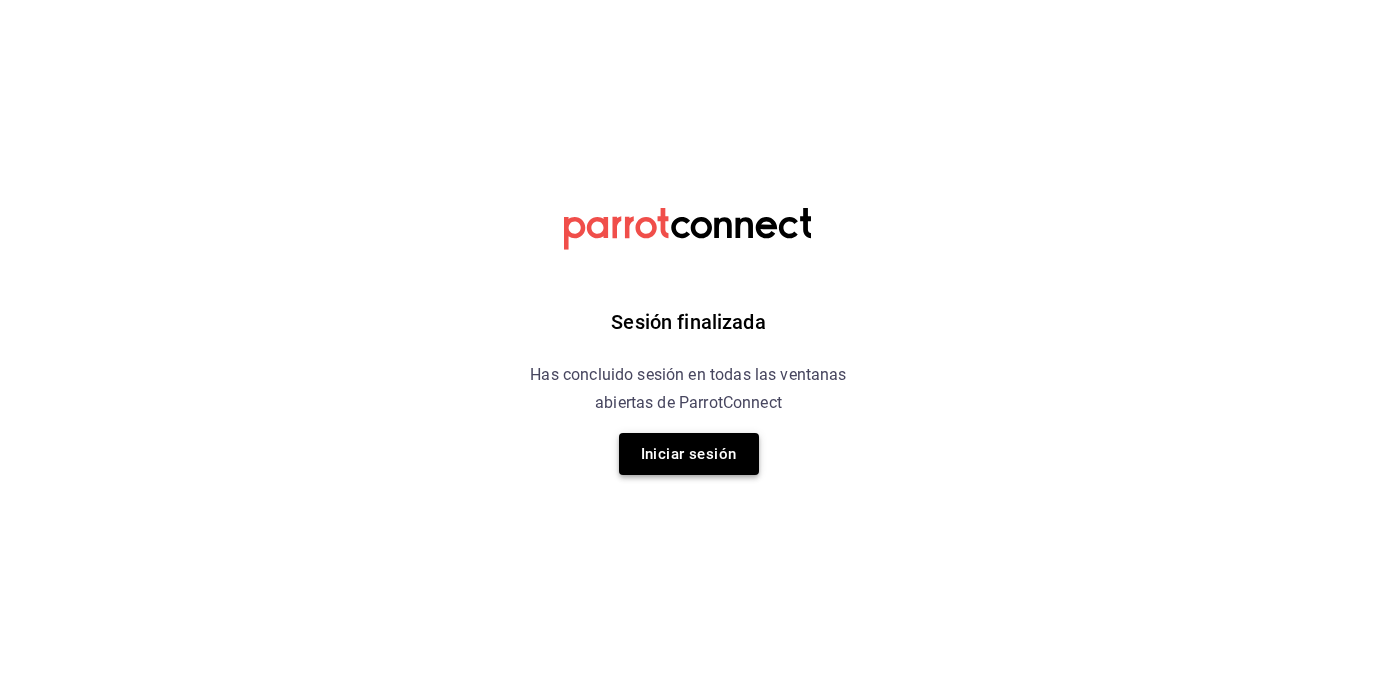 click on "Iniciar sesión" at bounding box center [689, 454] 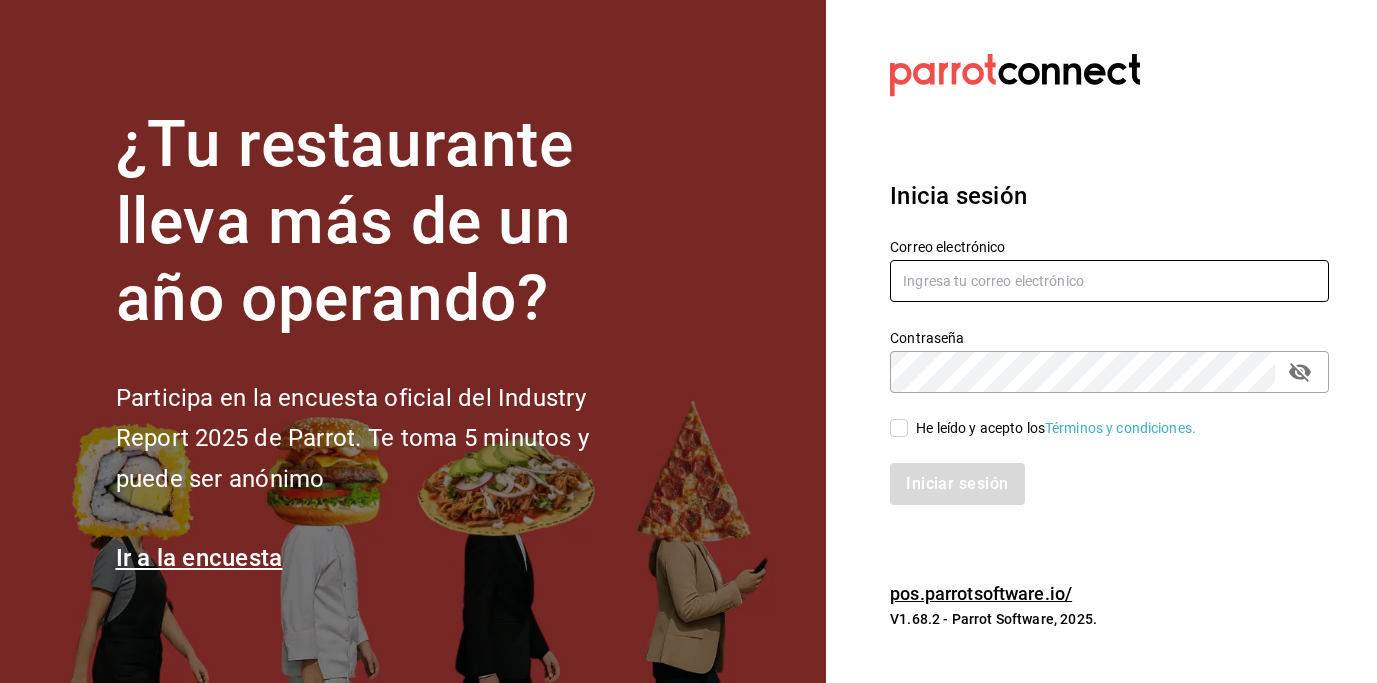 type on "[EMAIL]" 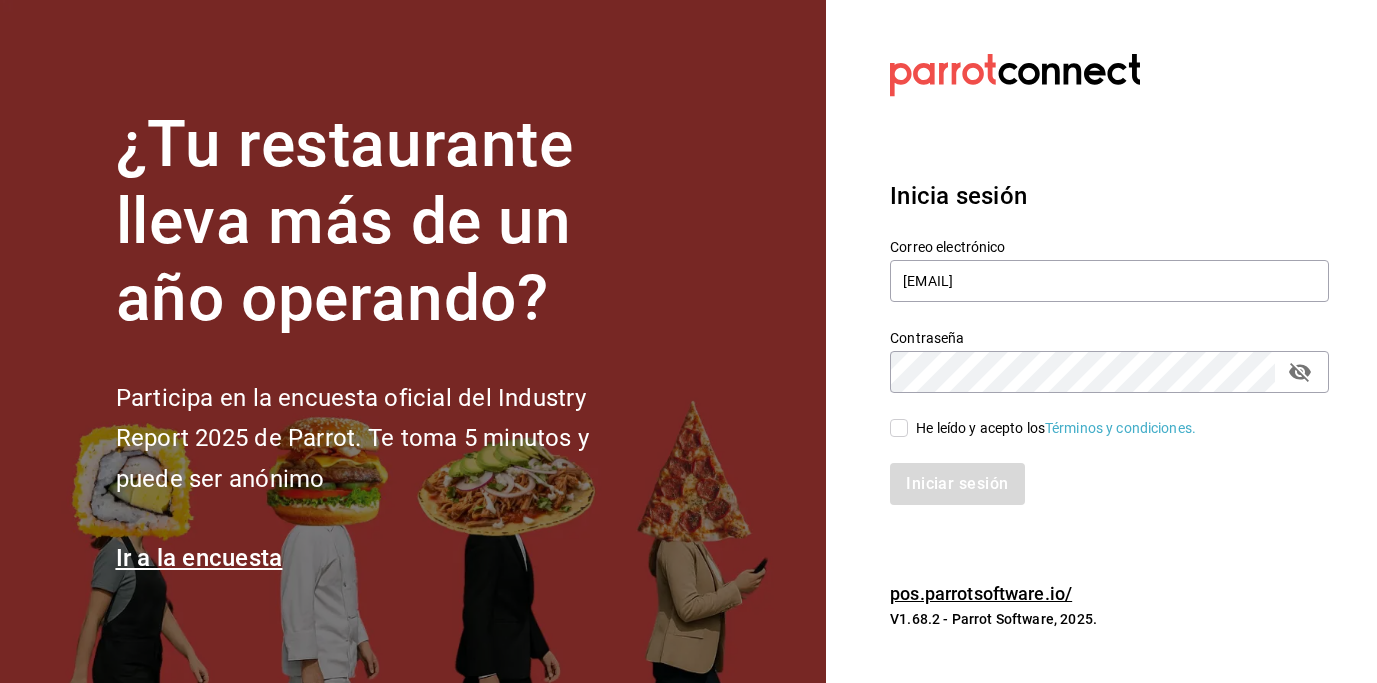 click on "He leído y acepto los  Términos y condiciones." at bounding box center [1052, 428] 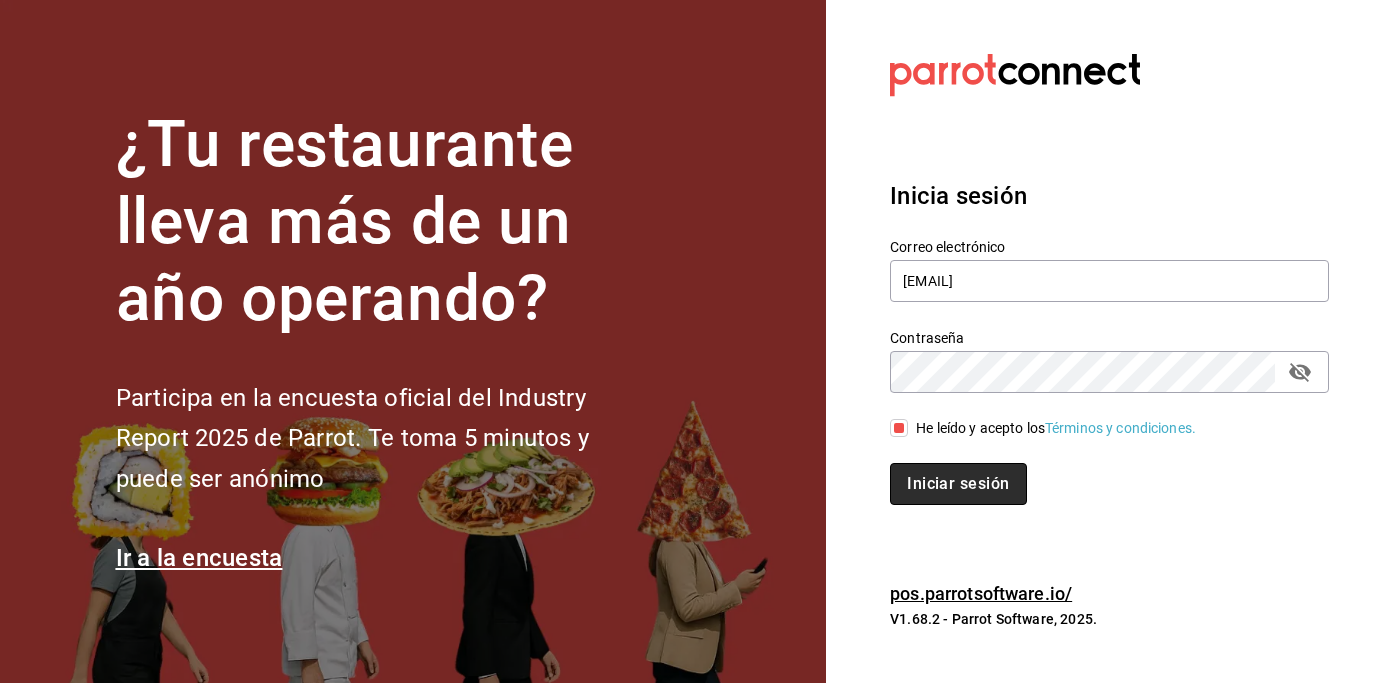 click on "Iniciar sesión" at bounding box center (958, 484) 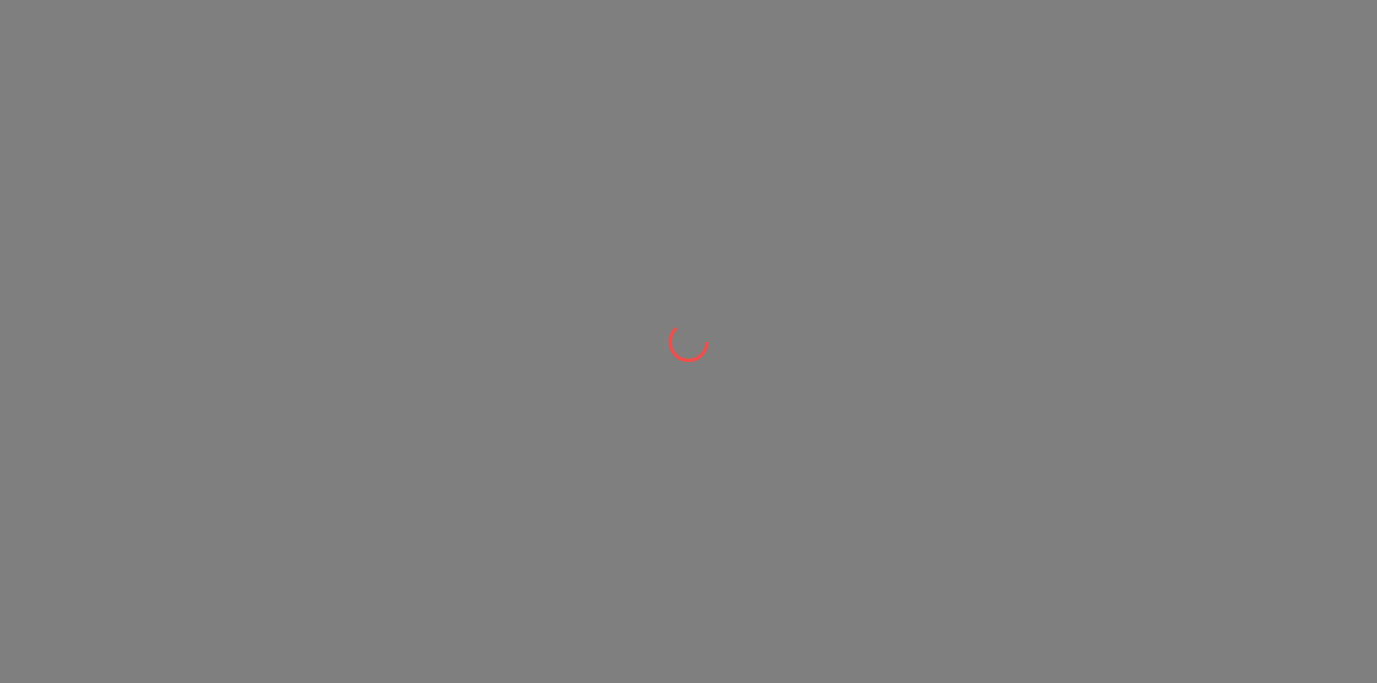 scroll, scrollTop: 0, scrollLeft: 0, axis: both 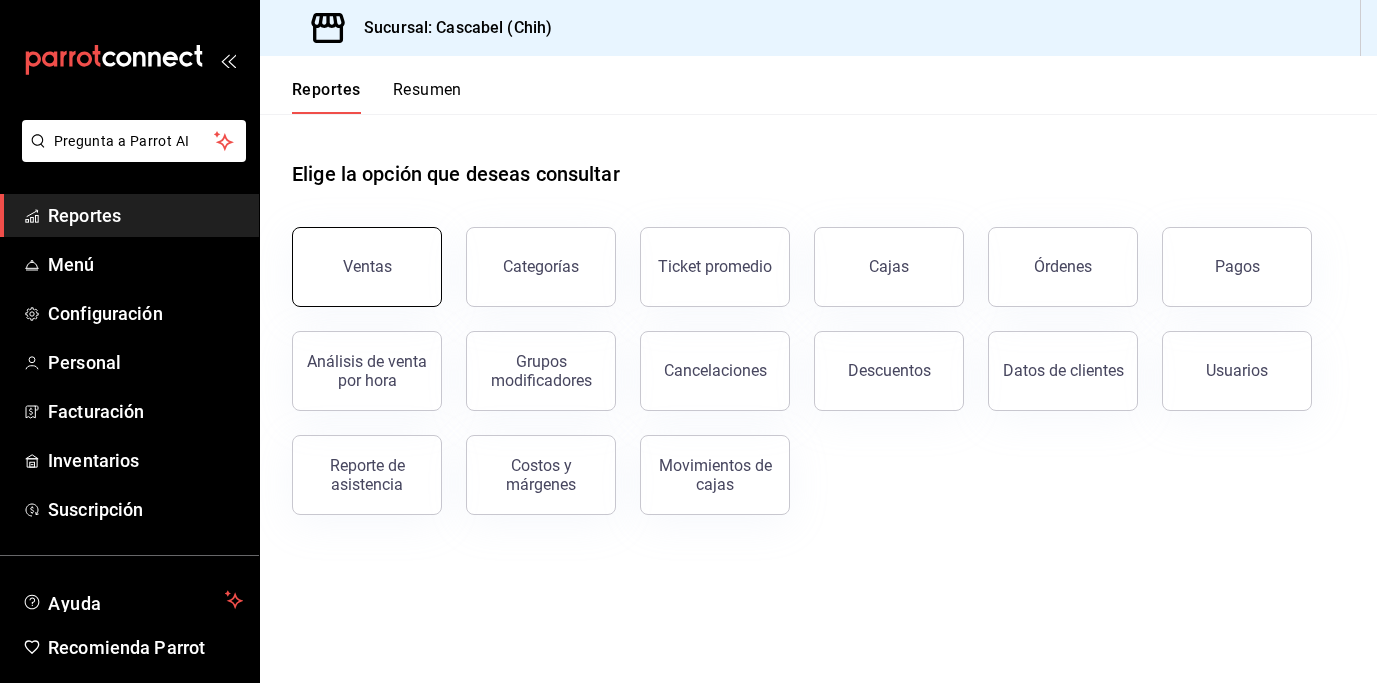 click on "Ventas" at bounding box center (367, 267) 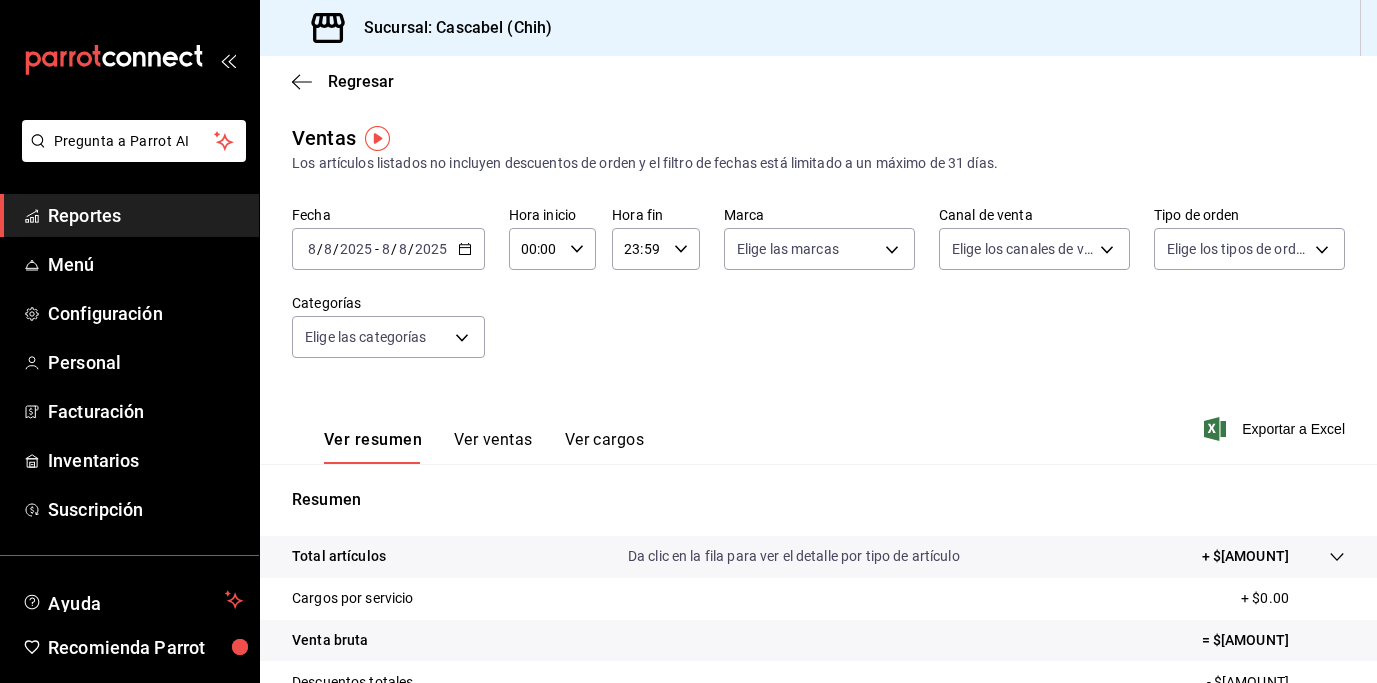 click 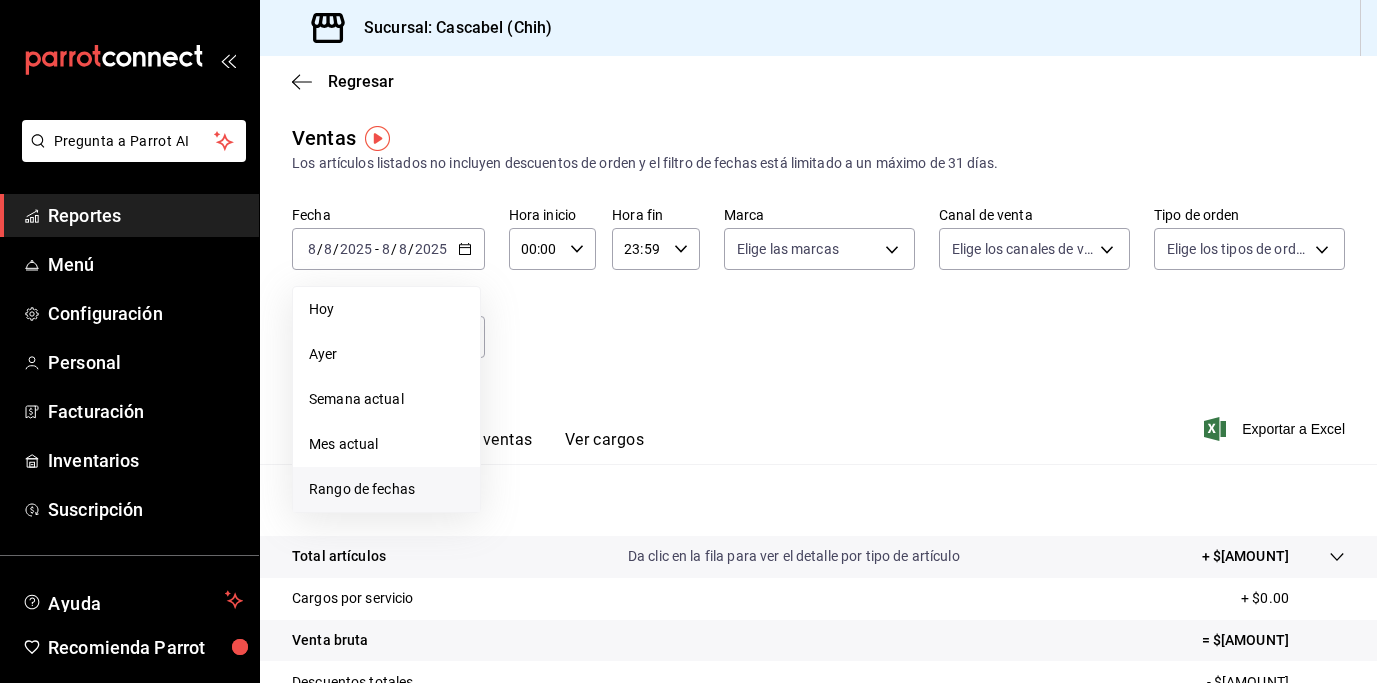 click on "Rango de fechas" at bounding box center (386, 489) 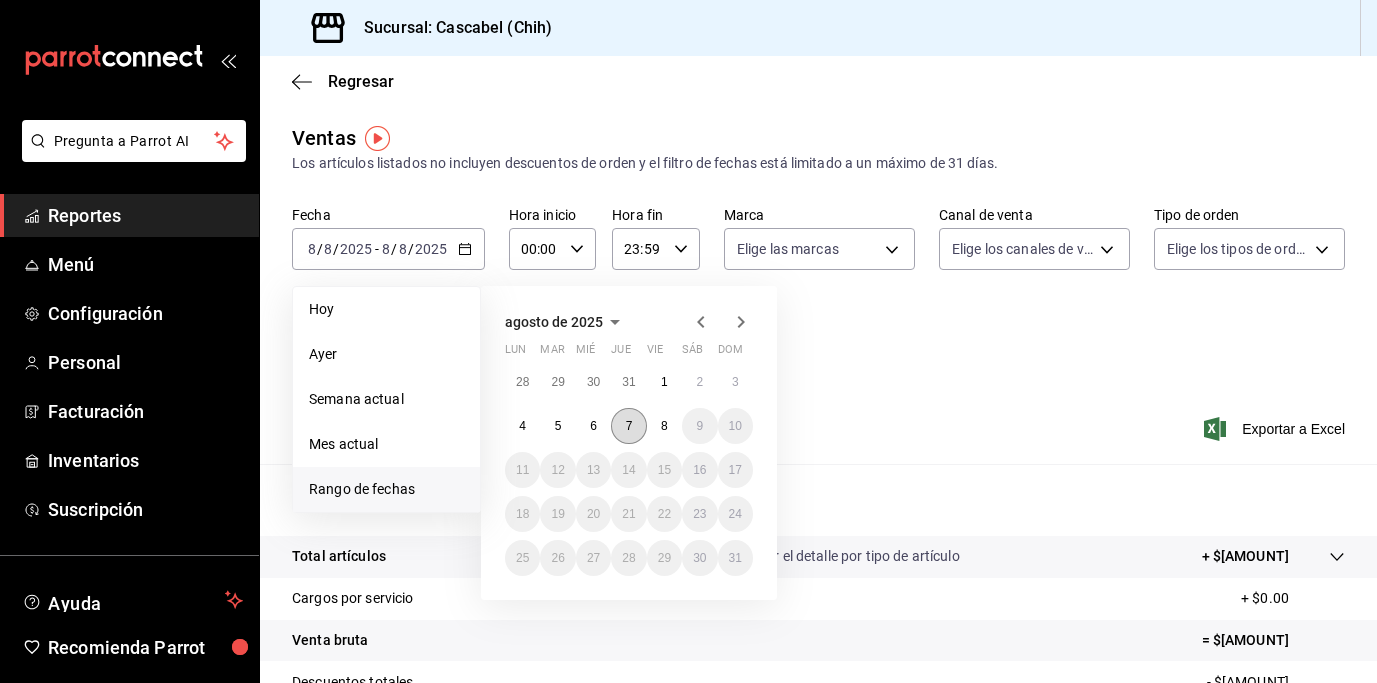 click on "7" at bounding box center [628, 426] 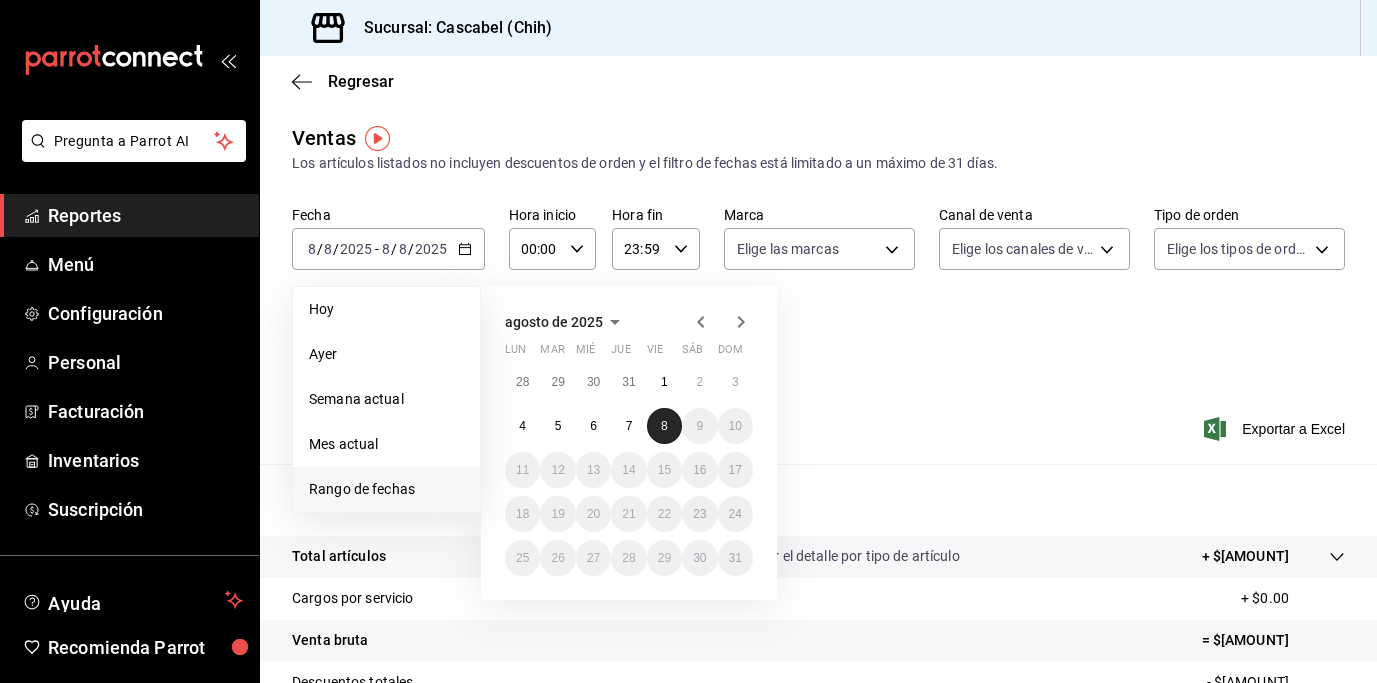click on "8" at bounding box center (664, 426) 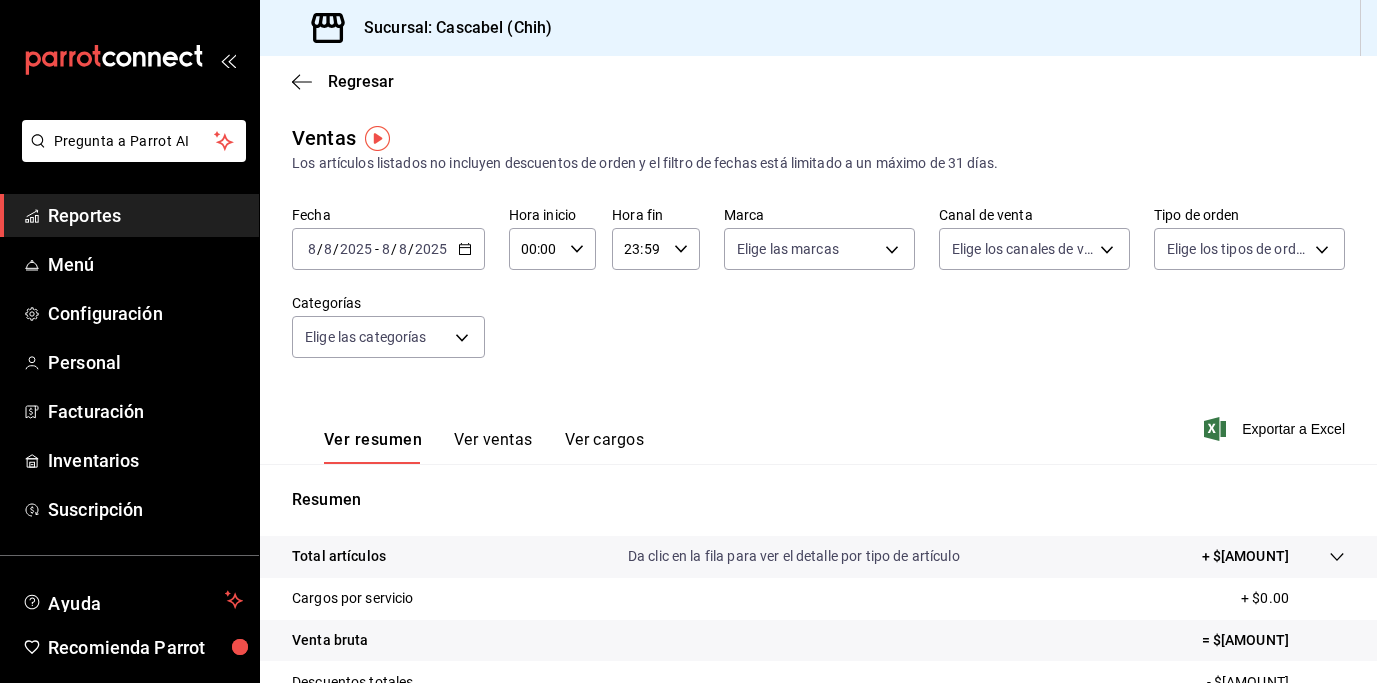 click 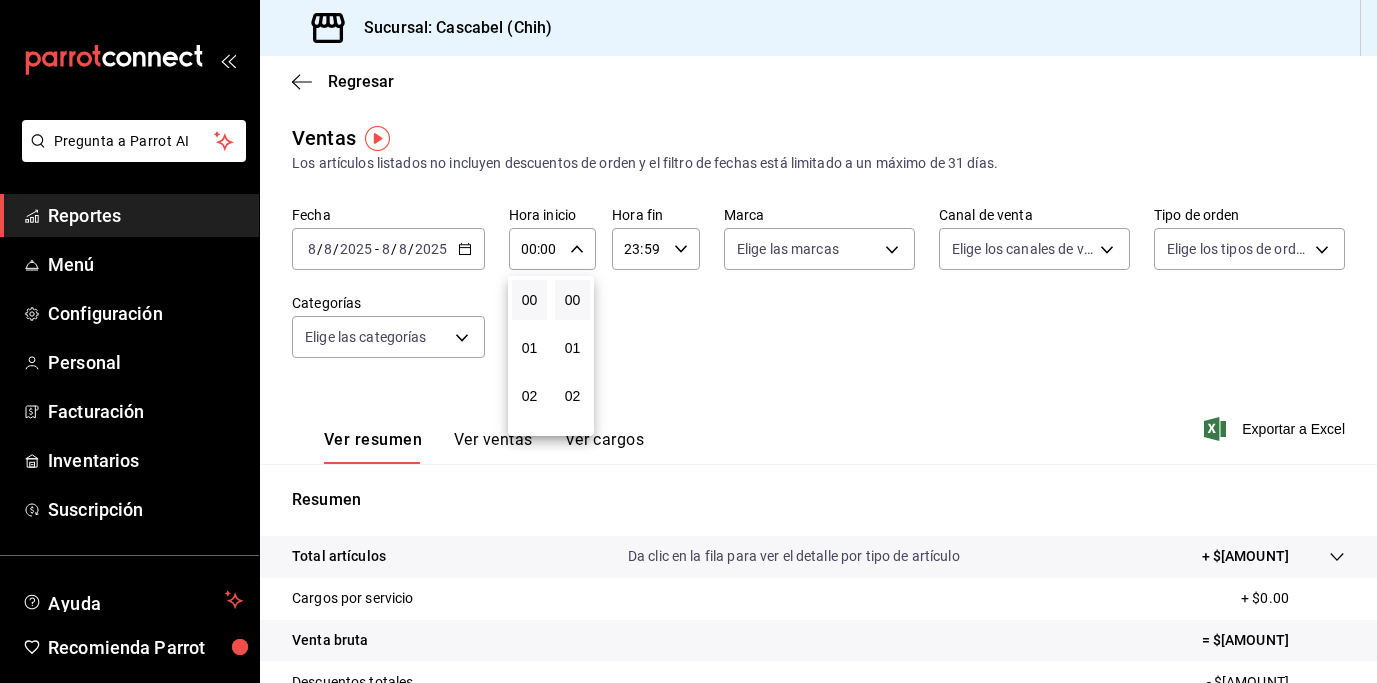 click at bounding box center [688, 341] 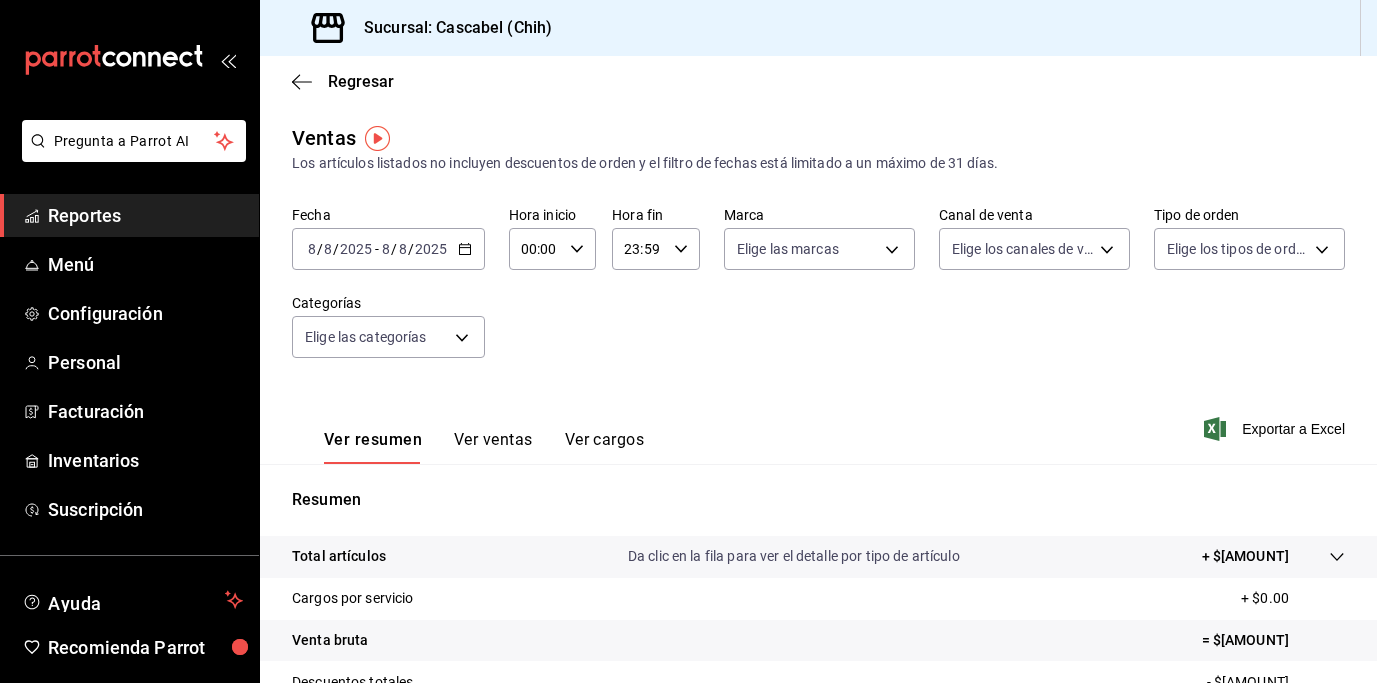 click on "Fecha 2025-08-08 8 / 8 / 2025 - 2025-08-08 8 / 8 / 2025 Hora inicio 00:00 Hora inicio Hora fin 23:59 Hora fin Marca Elige las marcas Canal de venta Elige los canales de venta Tipo de orden Elige los tipos de orden Categorías Elige las categorías" at bounding box center [818, 294] 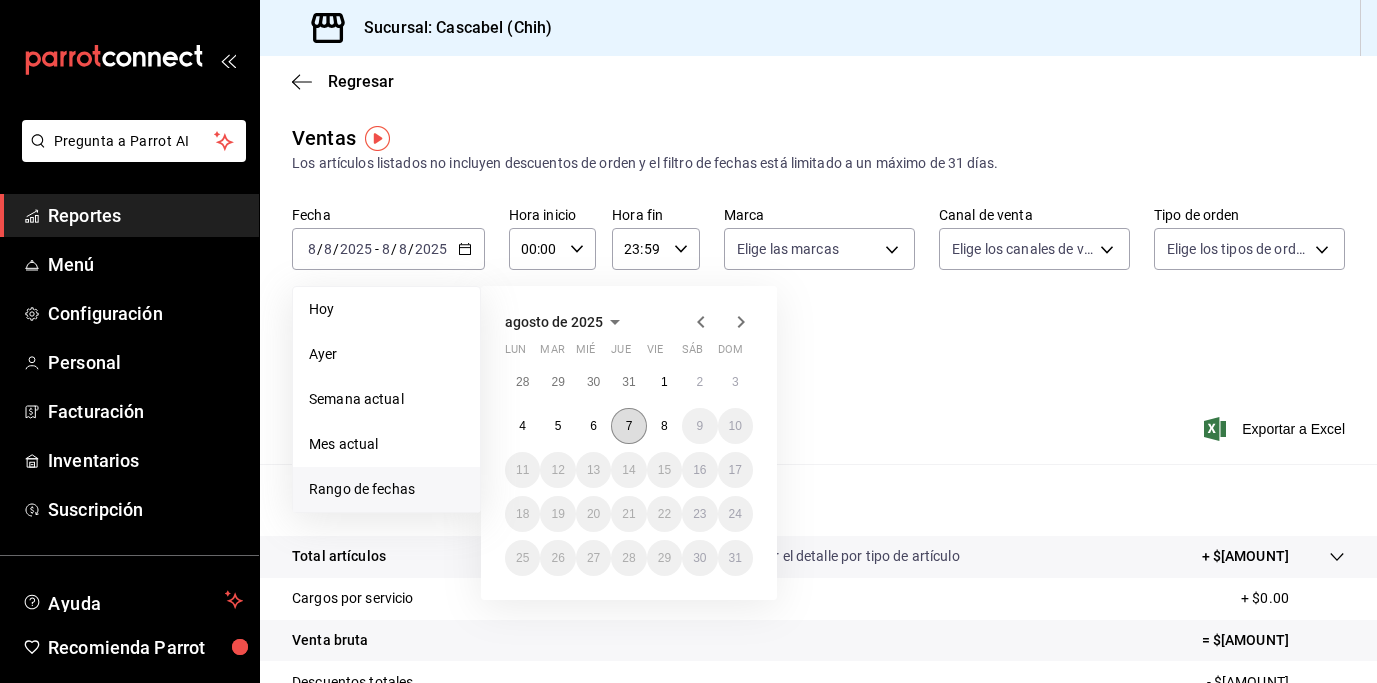 click on "7" at bounding box center [629, 426] 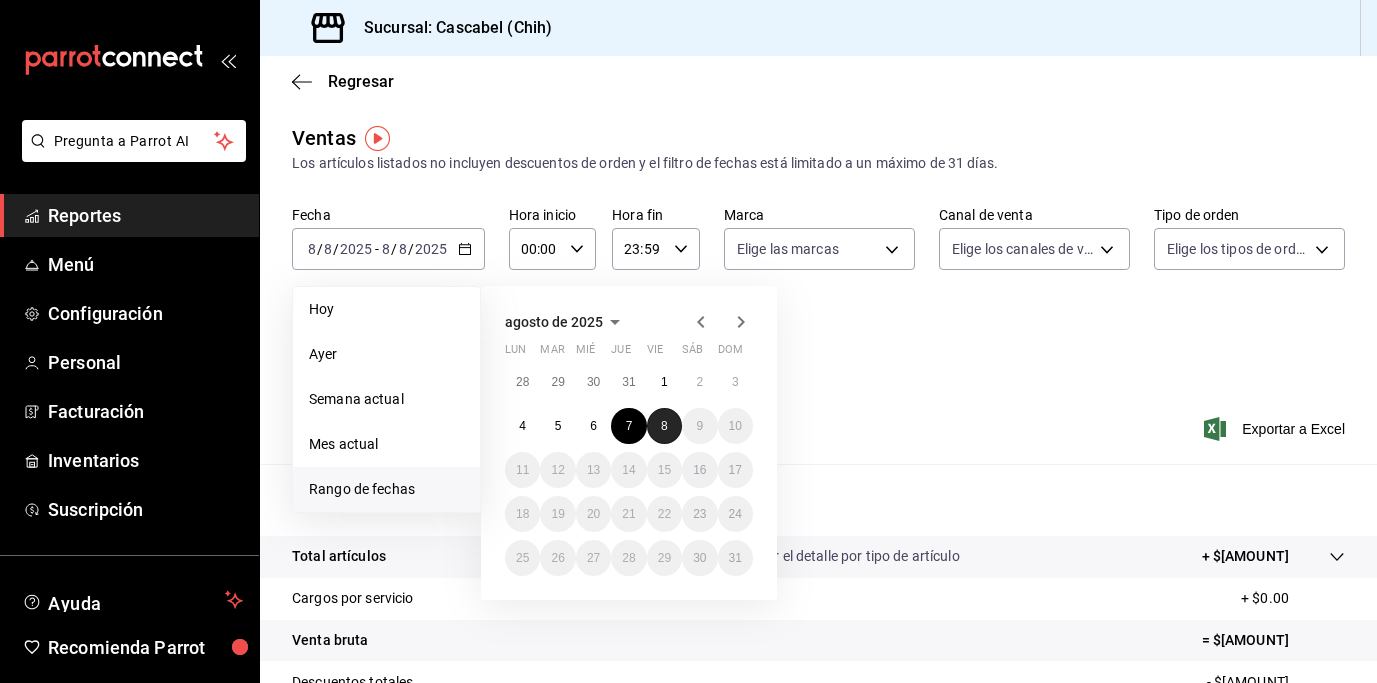 click on "8" at bounding box center (664, 426) 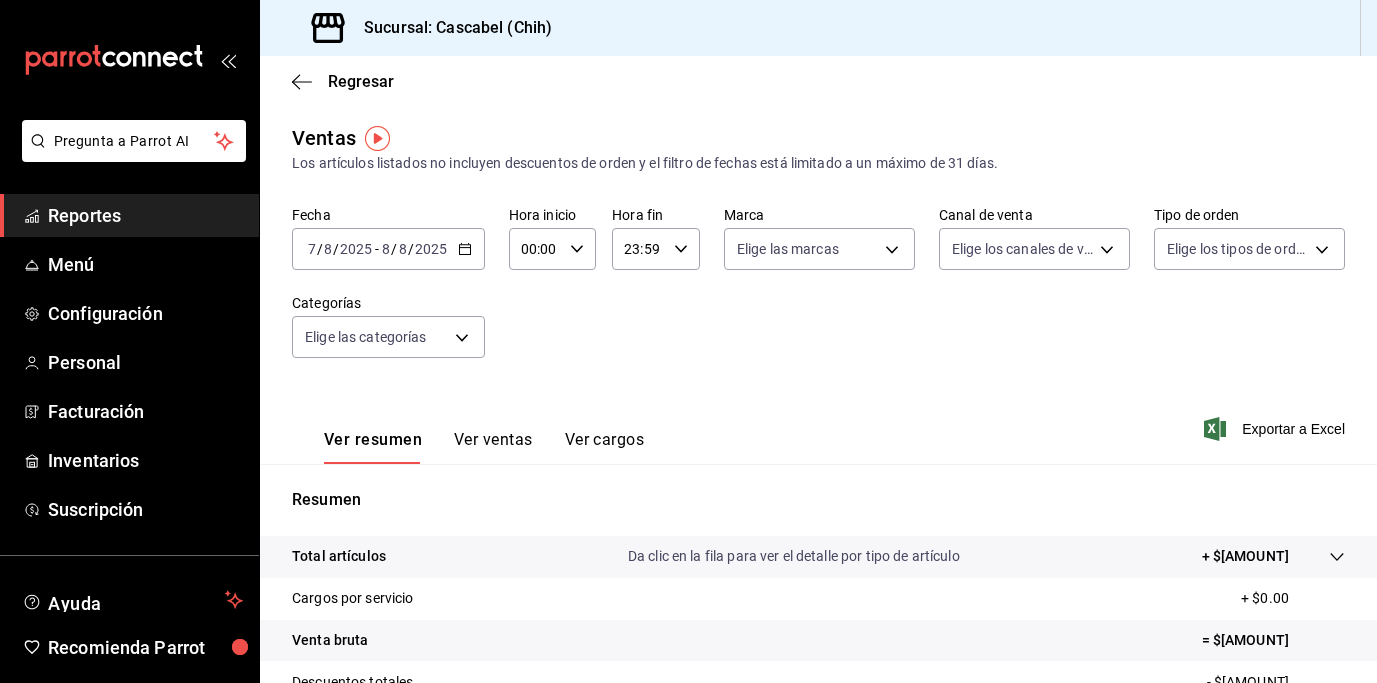 click 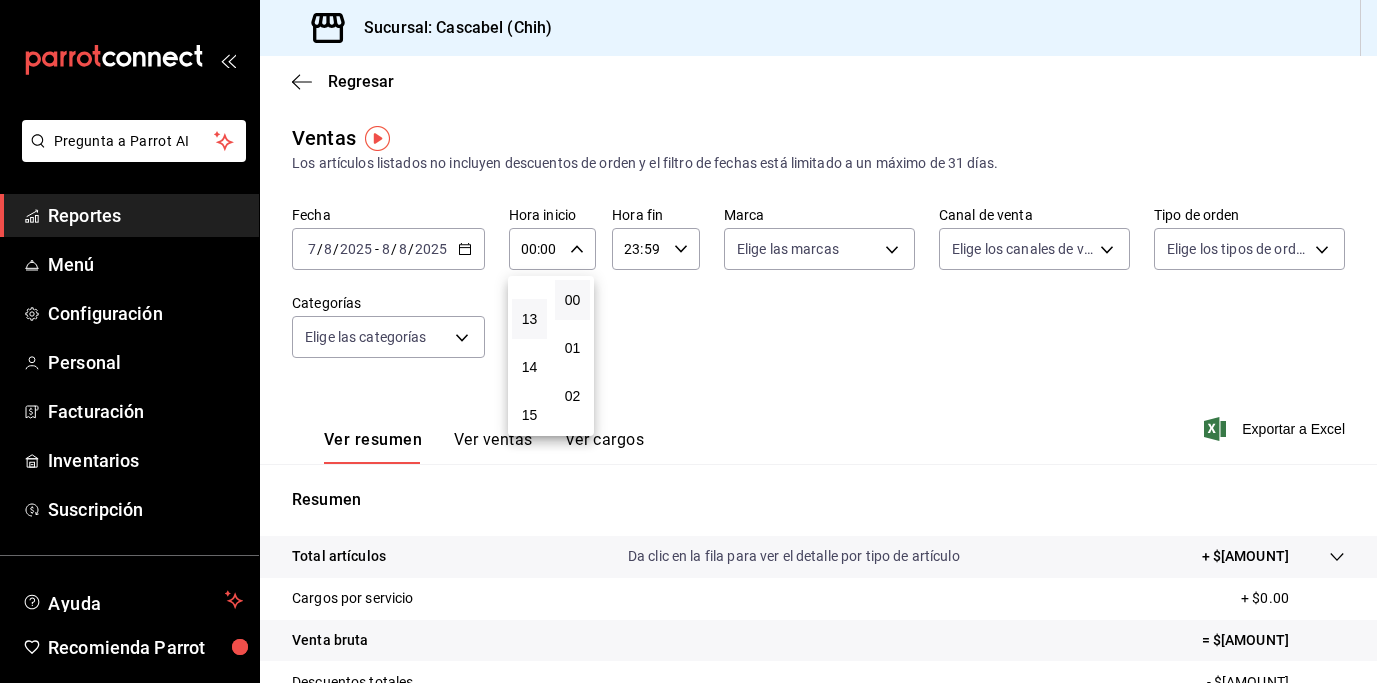 scroll, scrollTop: 589, scrollLeft: 0, axis: vertical 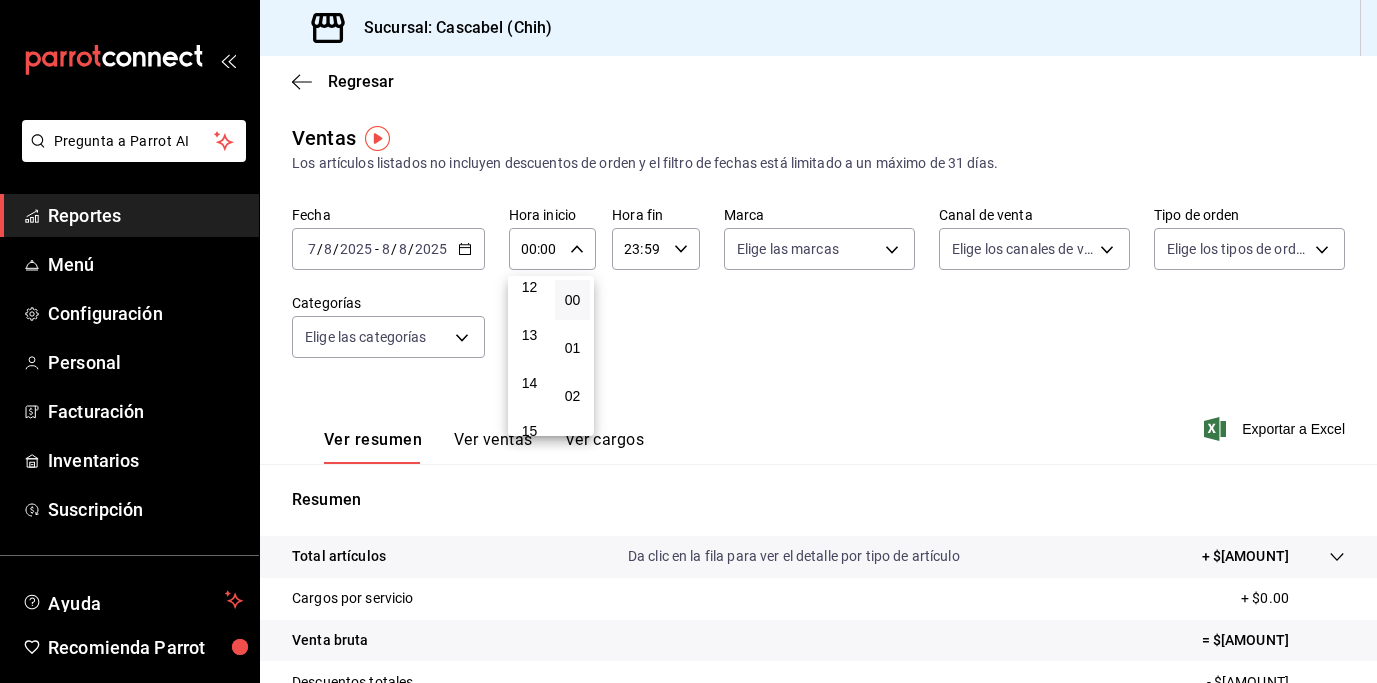click on "12" at bounding box center (529, 287) 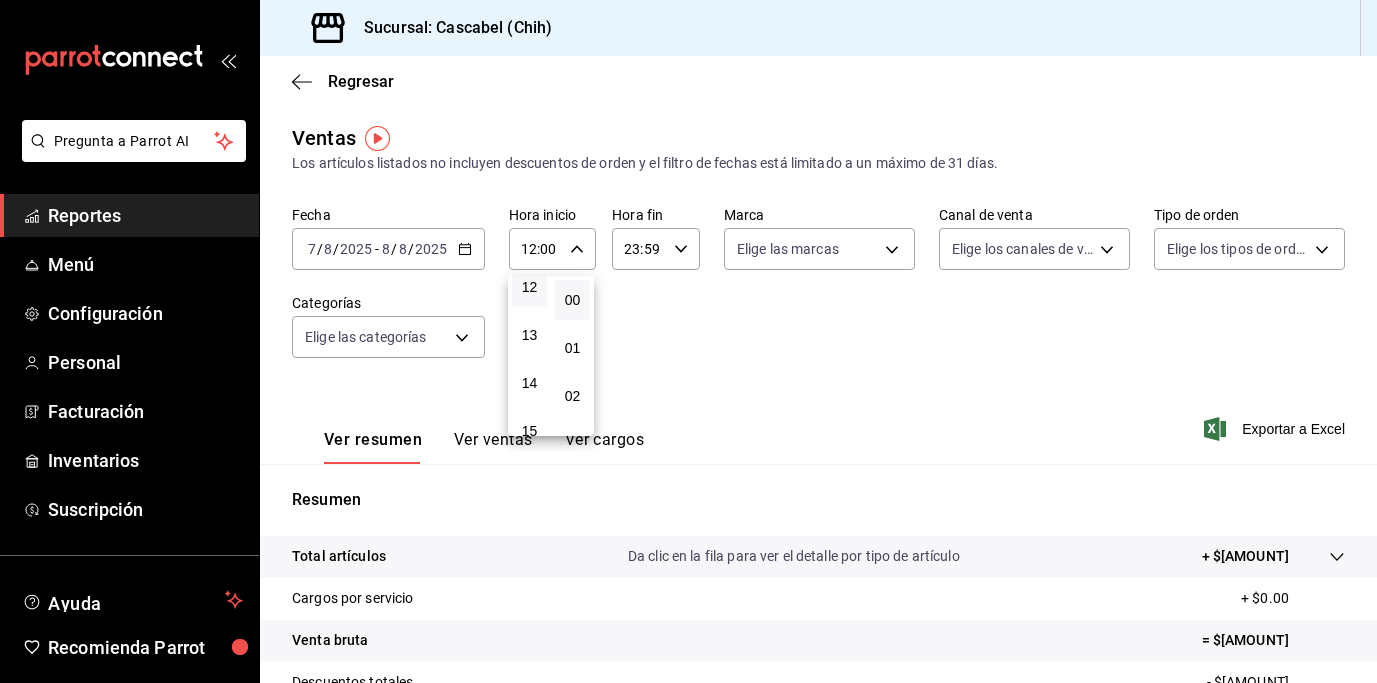click at bounding box center [688, 341] 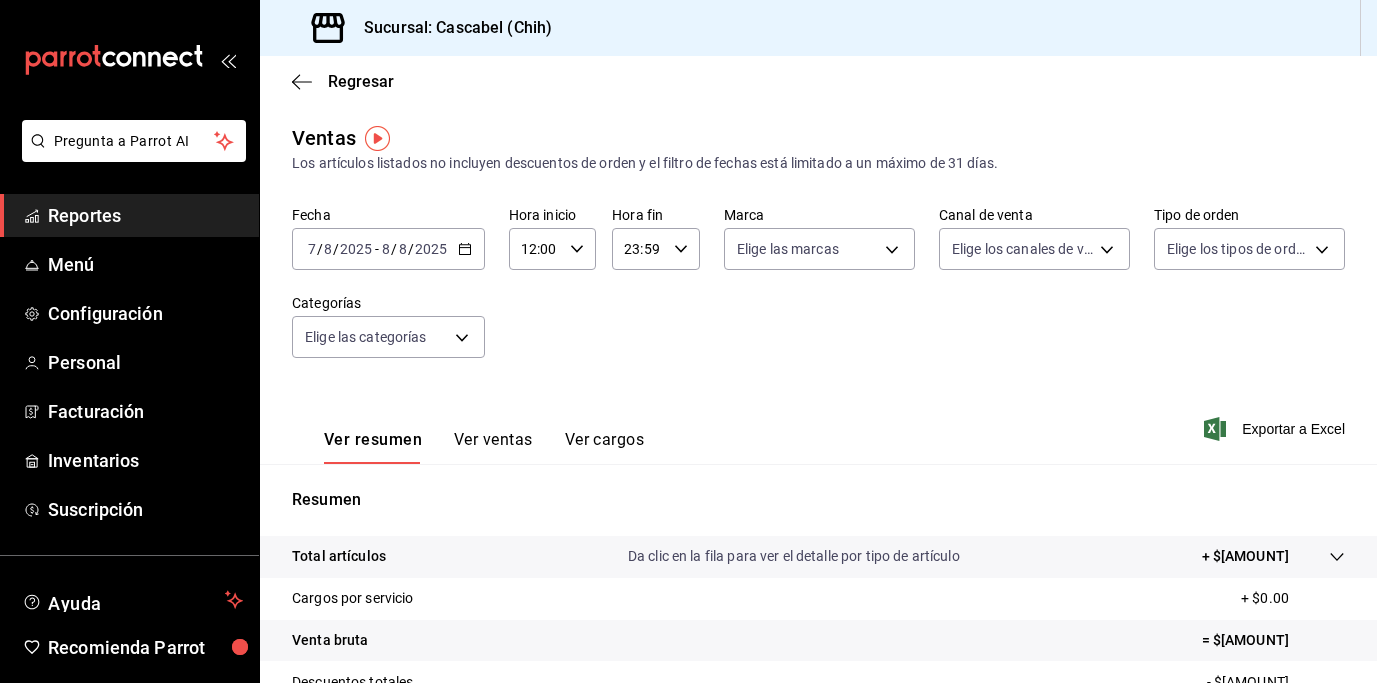 click 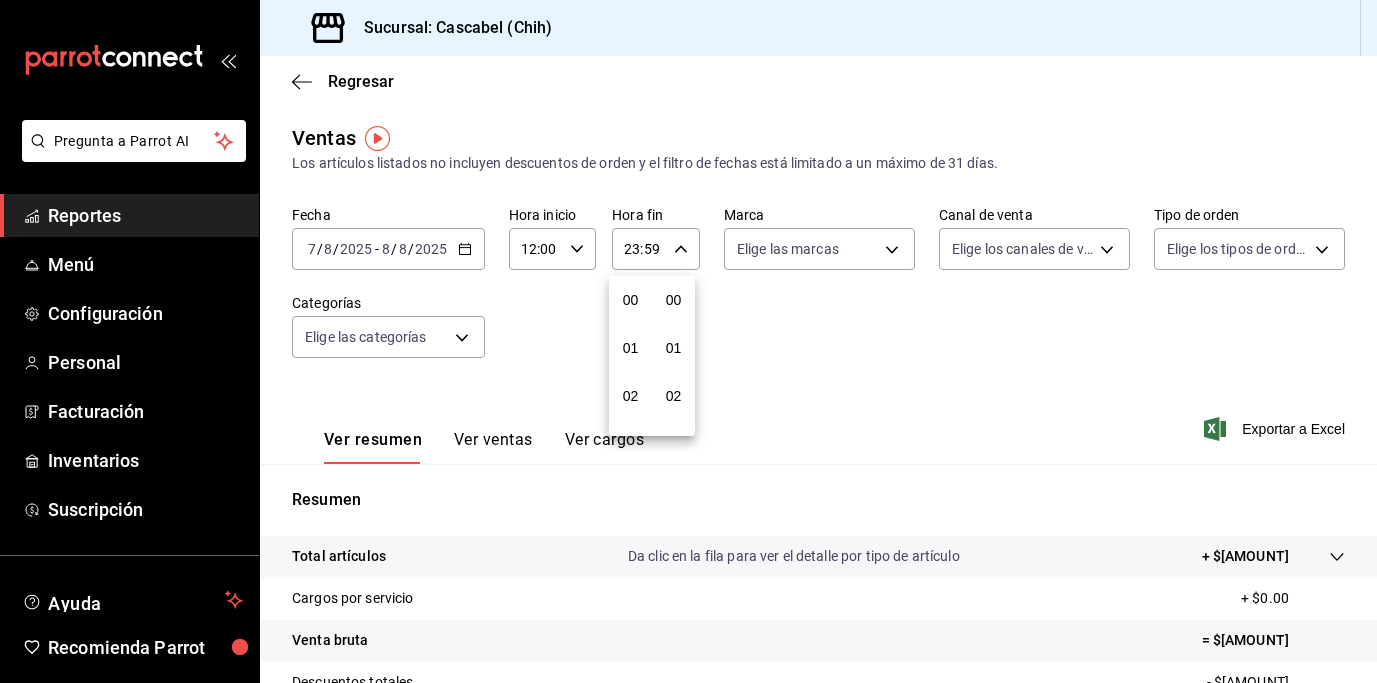 scroll, scrollTop: 992, scrollLeft: 0, axis: vertical 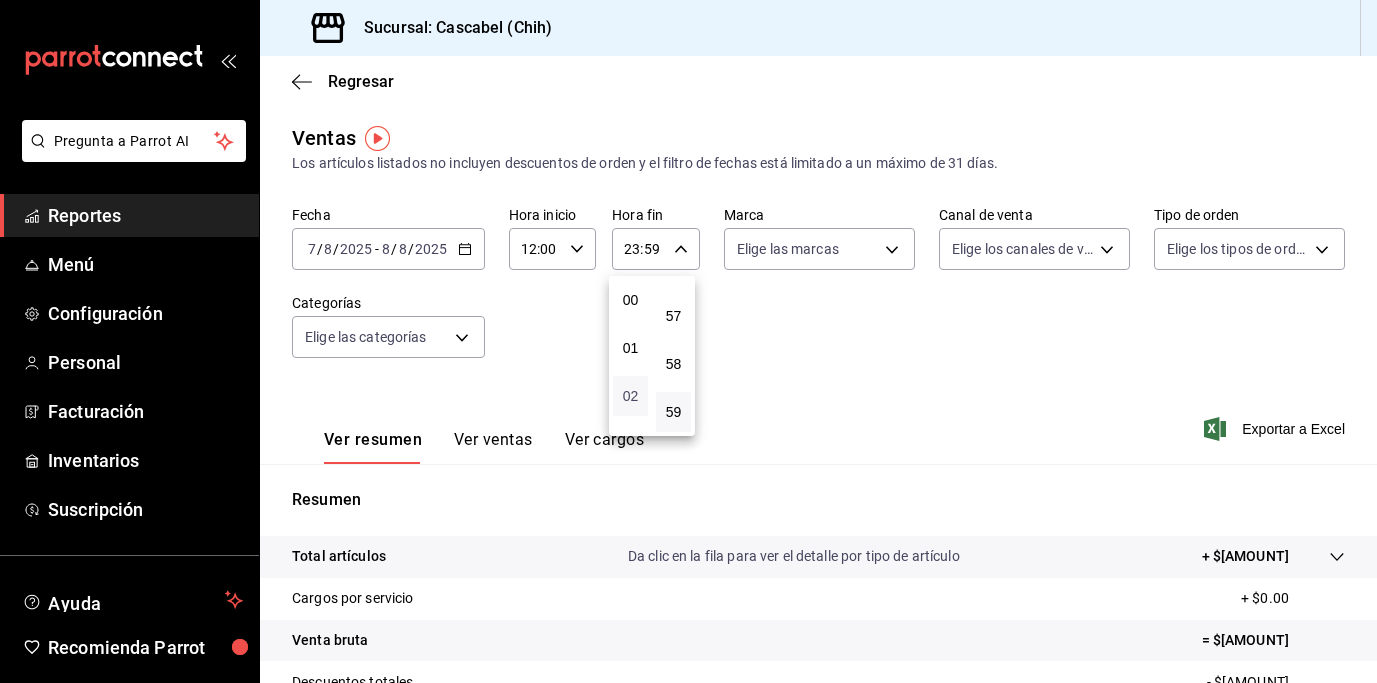 click on "02" at bounding box center [630, 396] 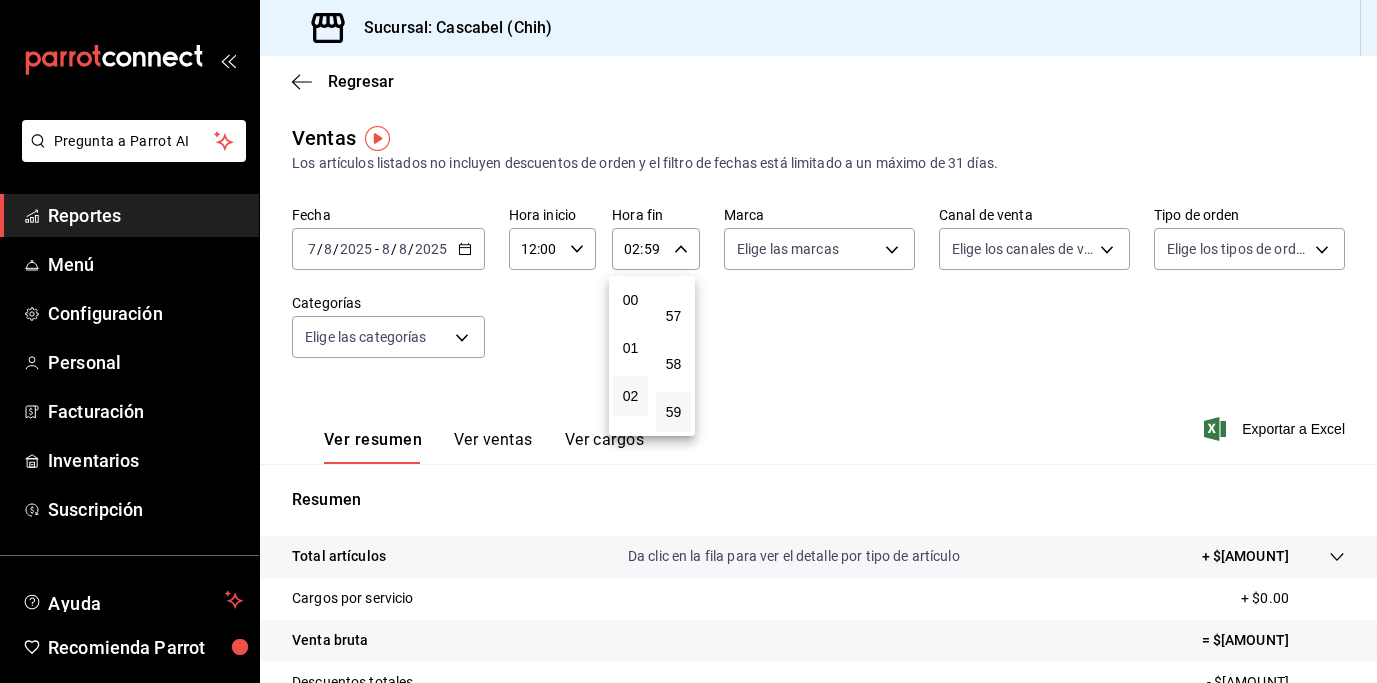 click at bounding box center (688, 341) 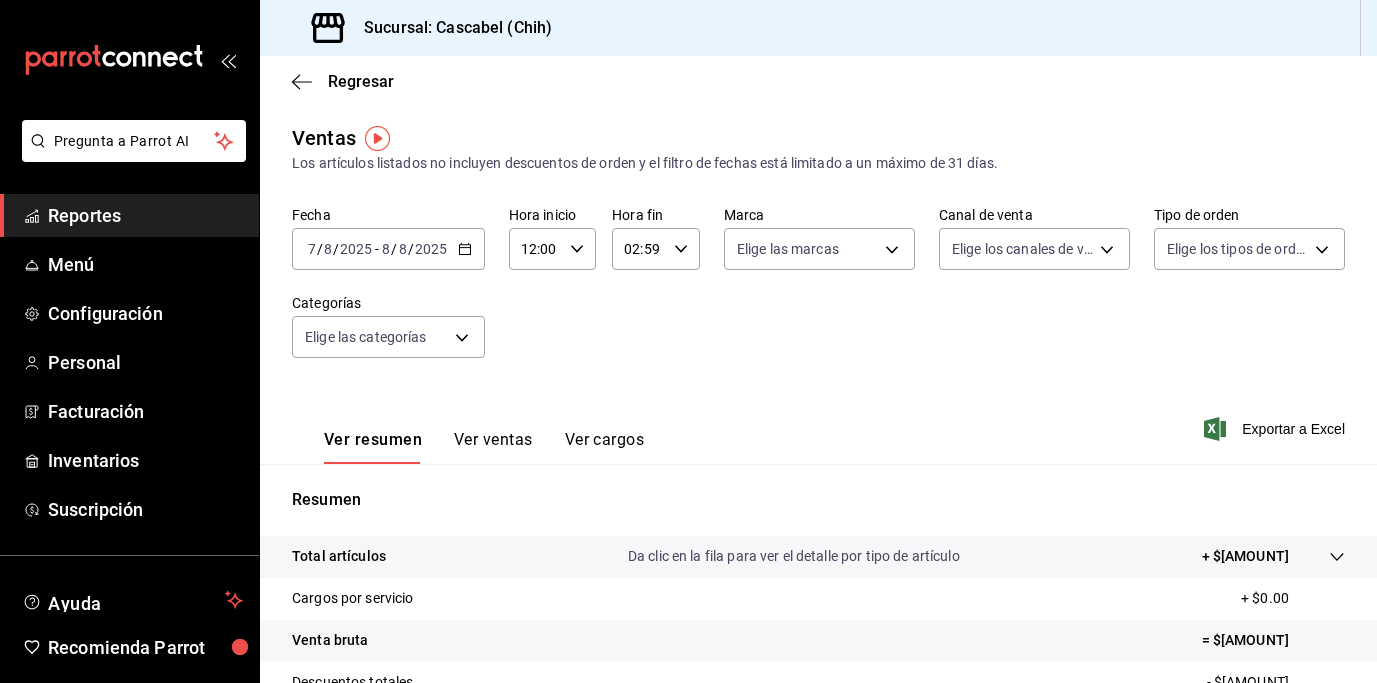 click 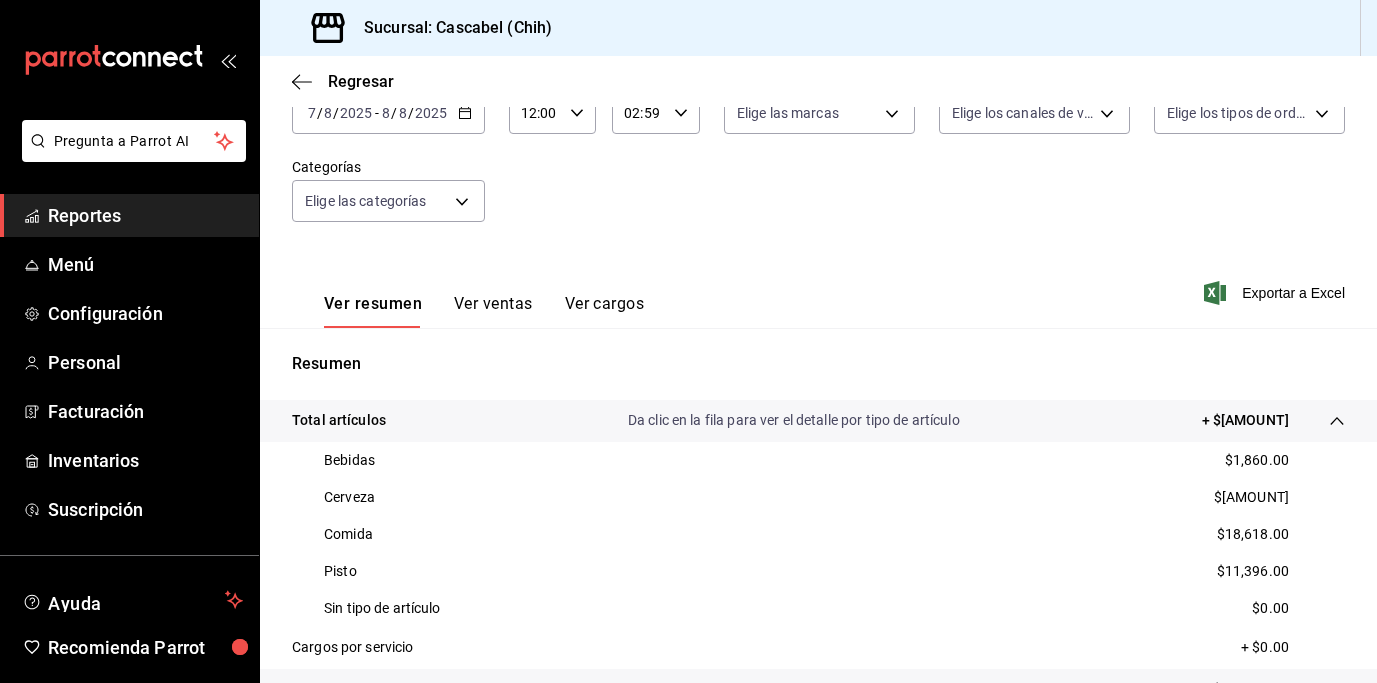 scroll, scrollTop: 294, scrollLeft: 0, axis: vertical 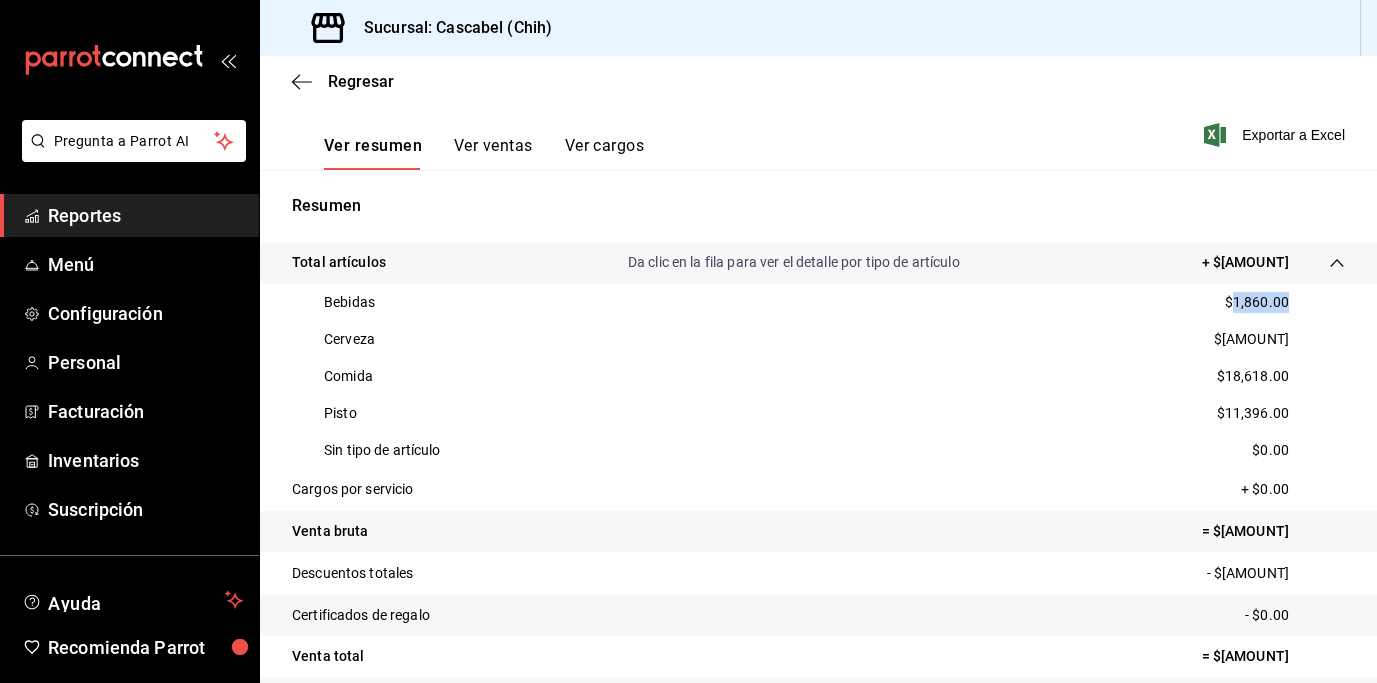 copy on "1,860.00" 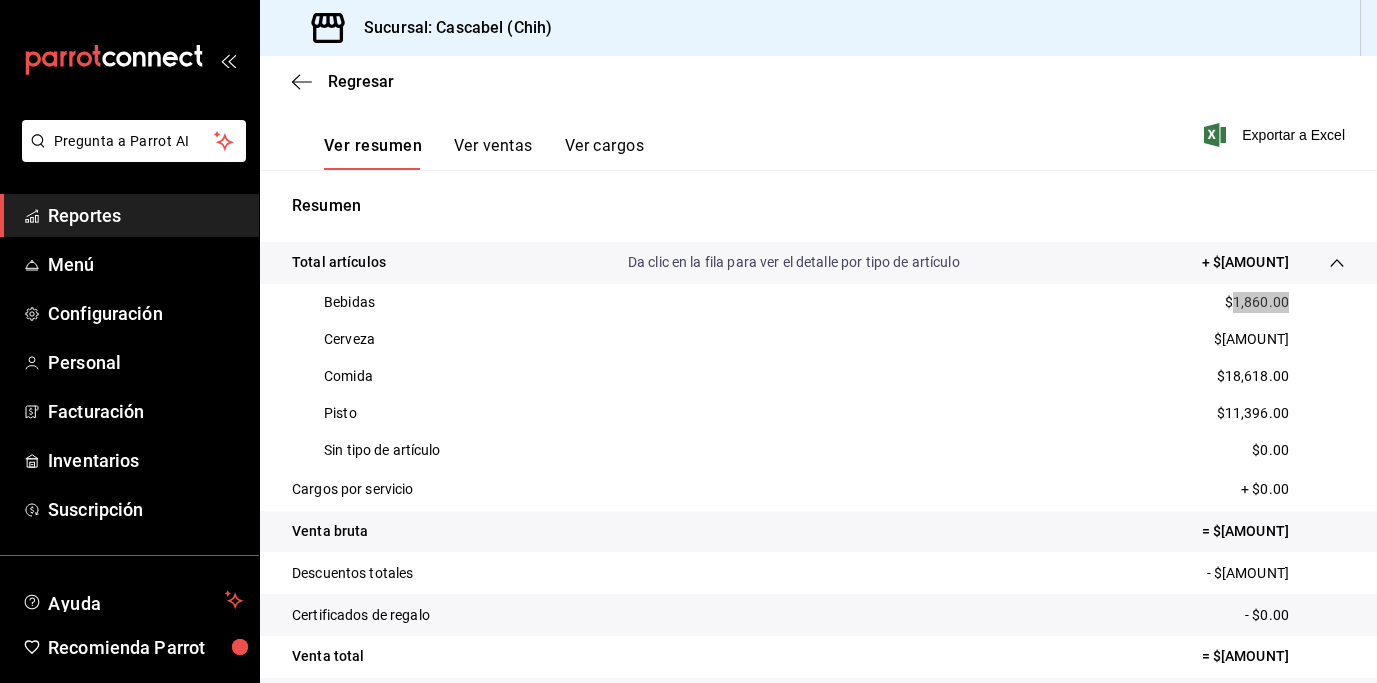 drag, startPoint x: 1223, startPoint y: 300, endPoint x: 838, endPoint y: 27, distance: 471.96823 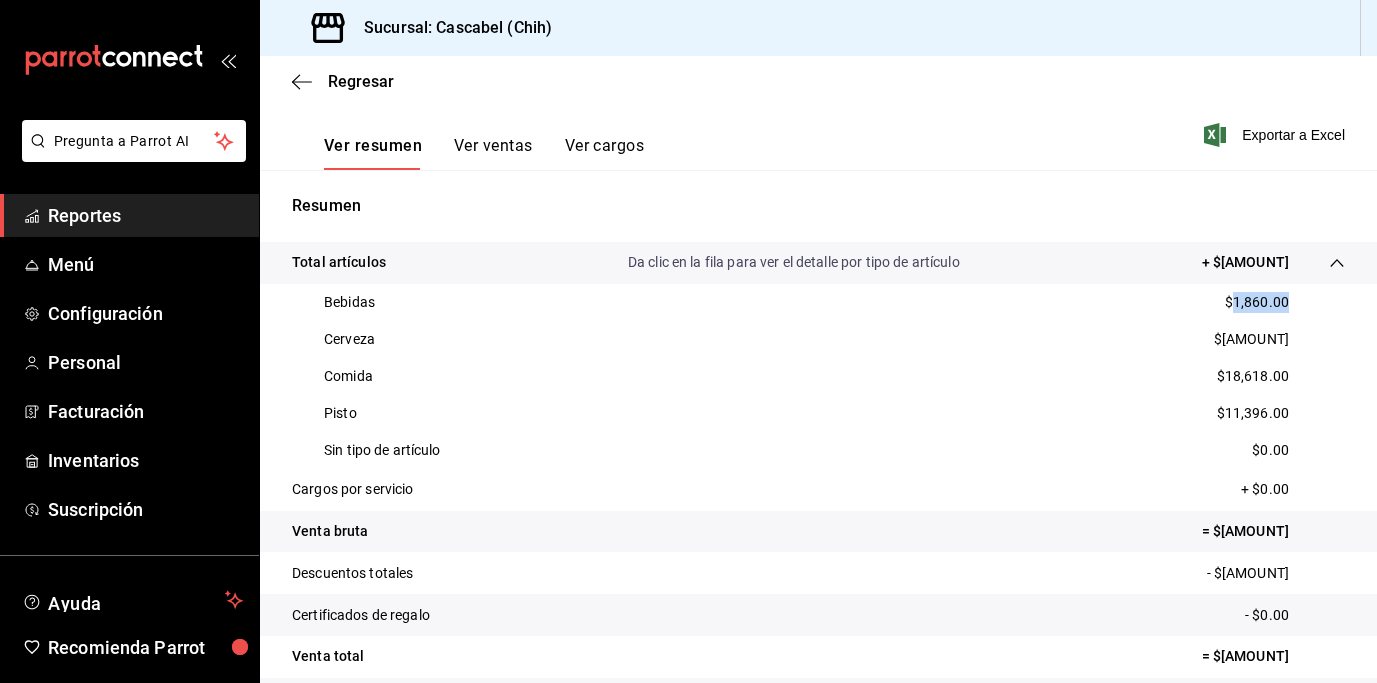 drag, startPoint x: 1282, startPoint y: 338, endPoint x: 1214, endPoint y: 343, distance: 68.18358 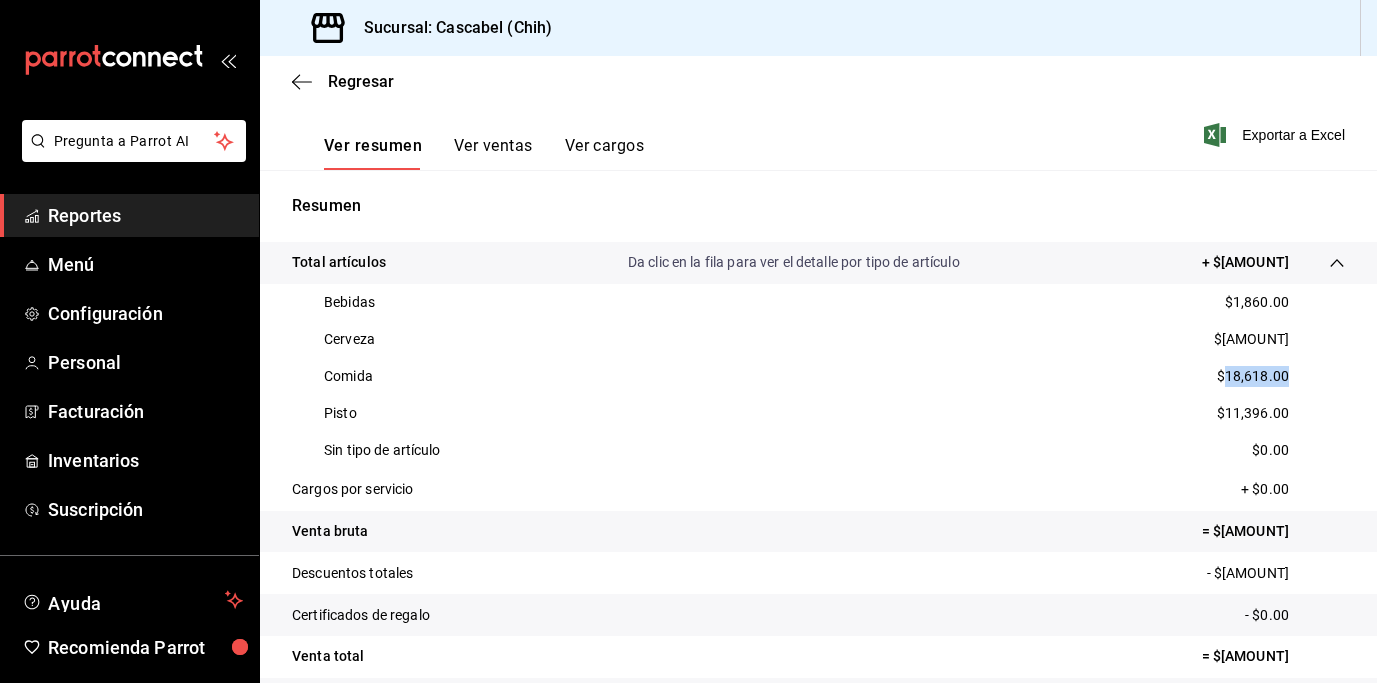 drag, startPoint x: 1212, startPoint y: 377, endPoint x: 1277, endPoint y: 377, distance: 65 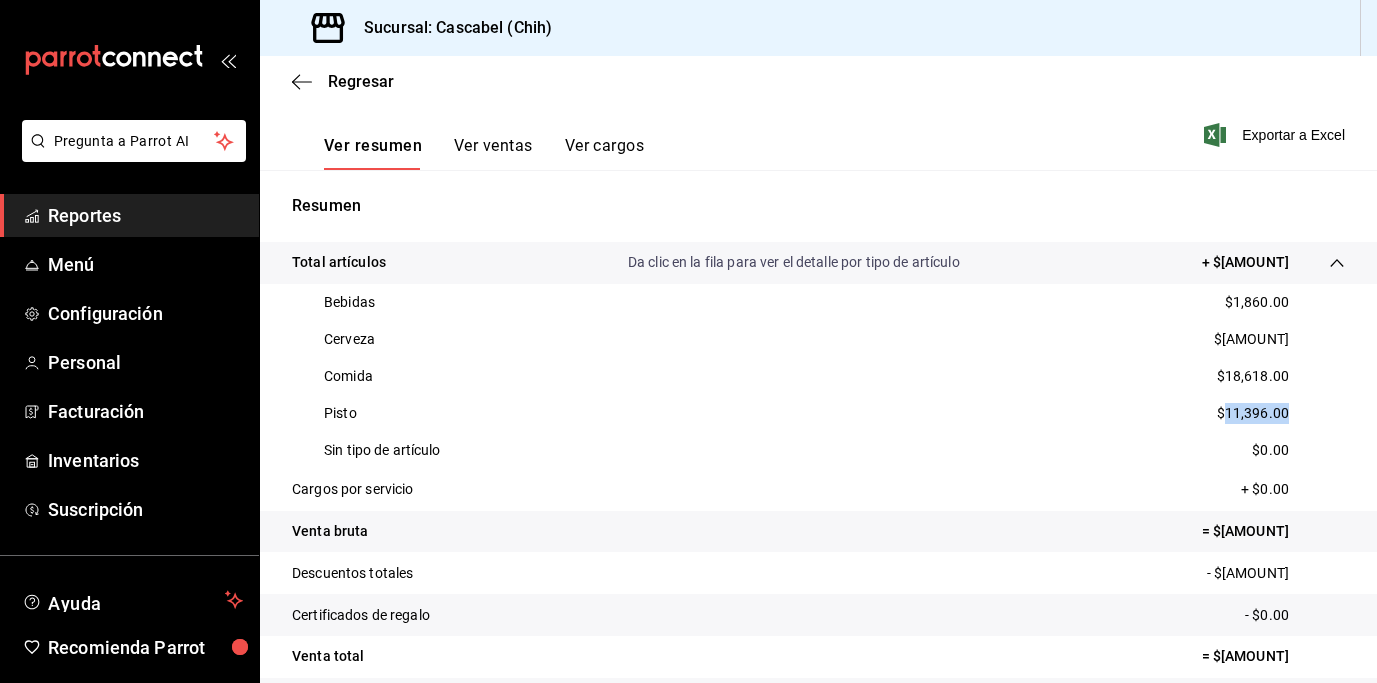 drag, startPoint x: 1213, startPoint y: 409, endPoint x: 1282, endPoint y: 412, distance: 69.065186 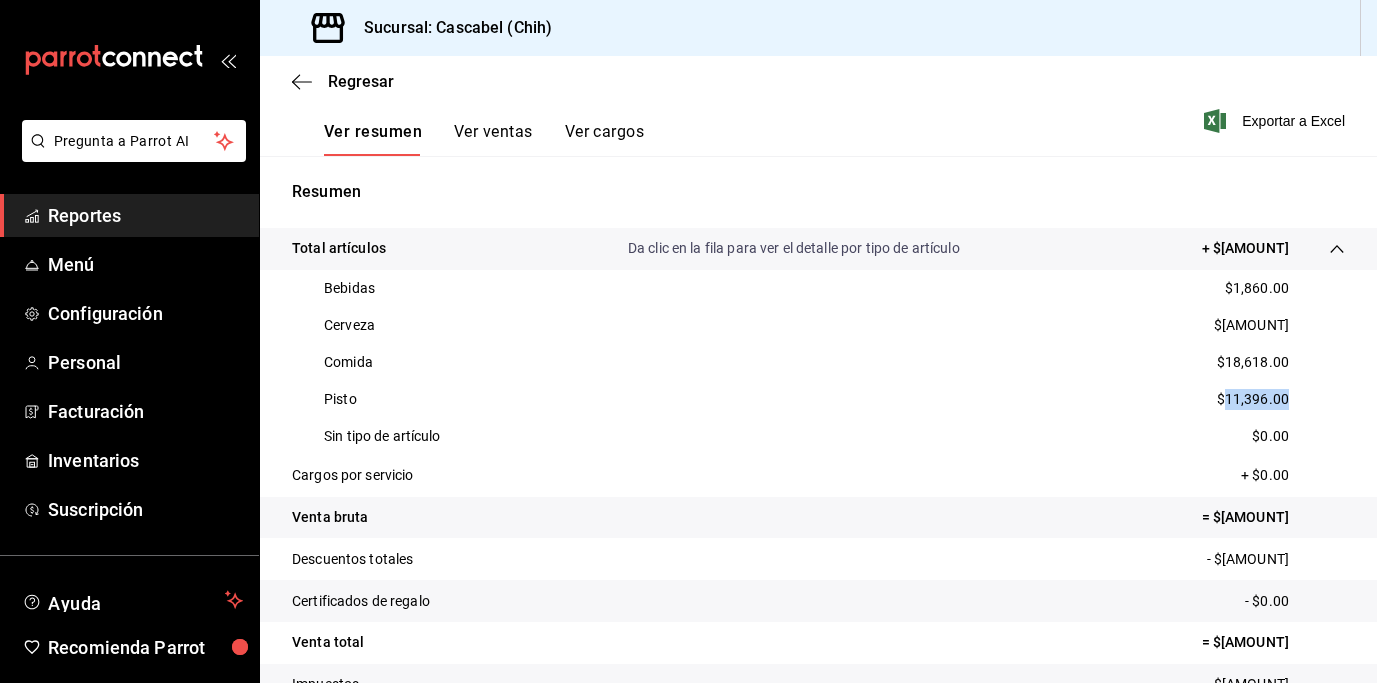 scroll, scrollTop: 396, scrollLeft: 0, axis: vertical 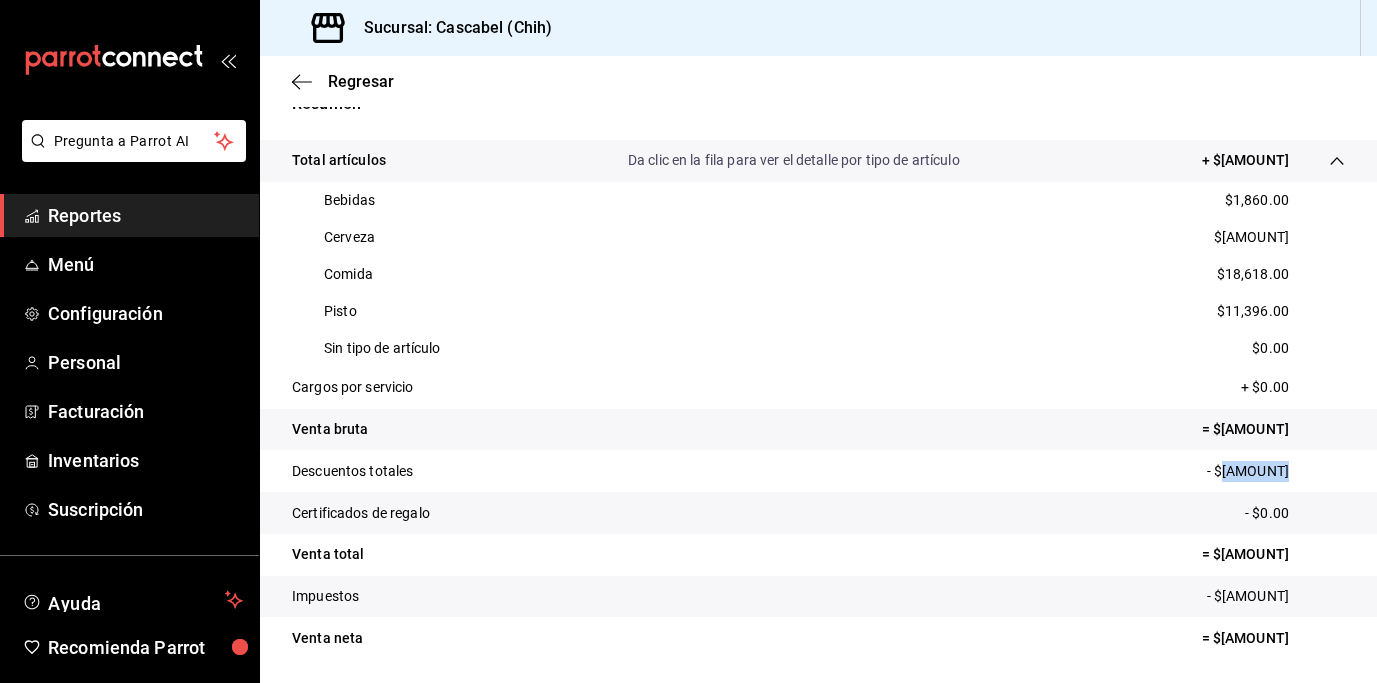 drag, startPoint x: 1277, startPoint y: 468, endPoint x: 1221, endPoint y: 474, distance: 56.32051 